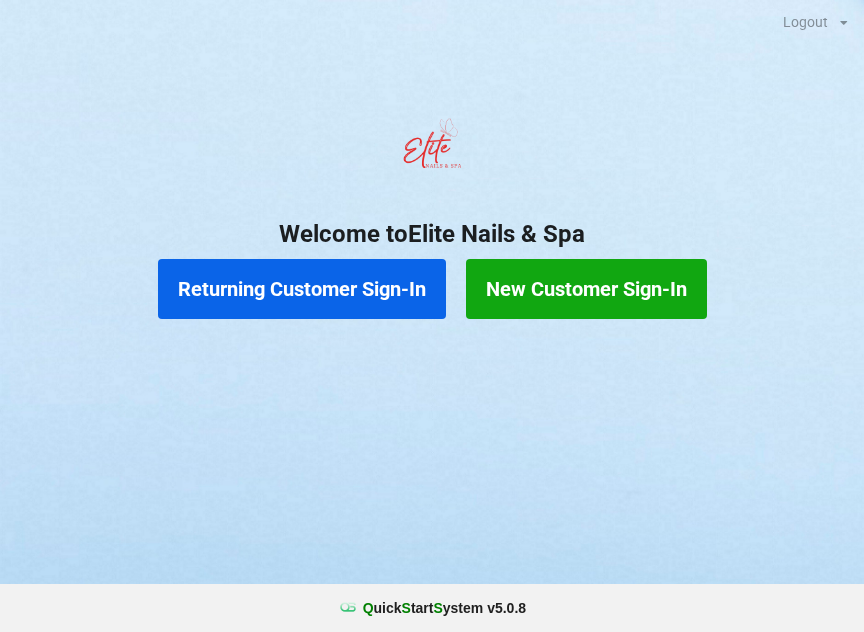 scroll, scrollTop: 0, scrollLeft: 0, axis: both 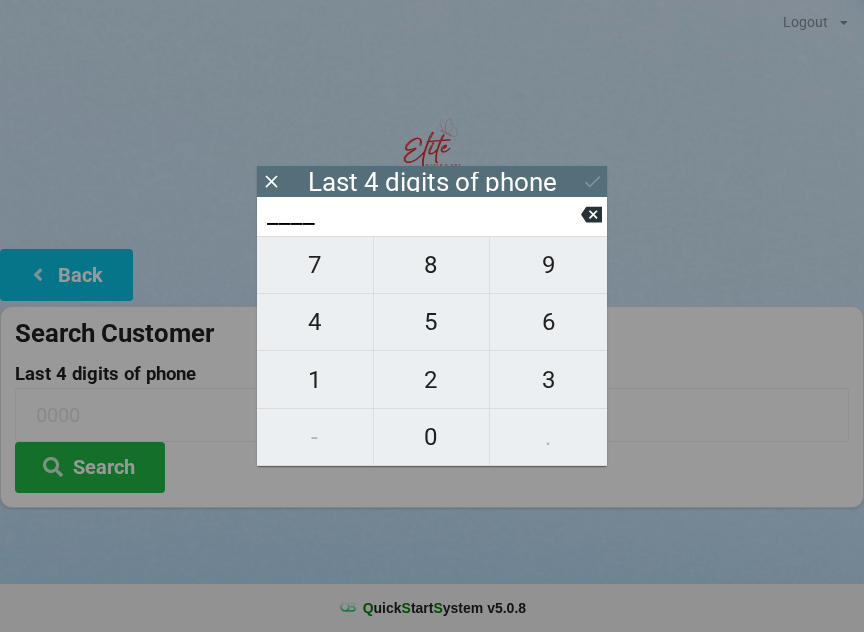 click on "1" at bounding box center (315, 265) 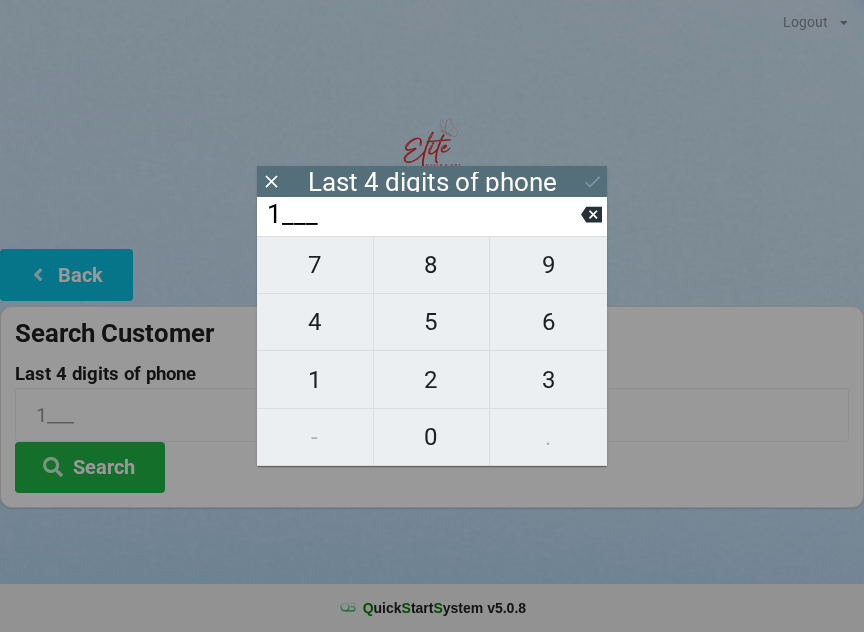 click on "1" at bounding box center (315, 265) 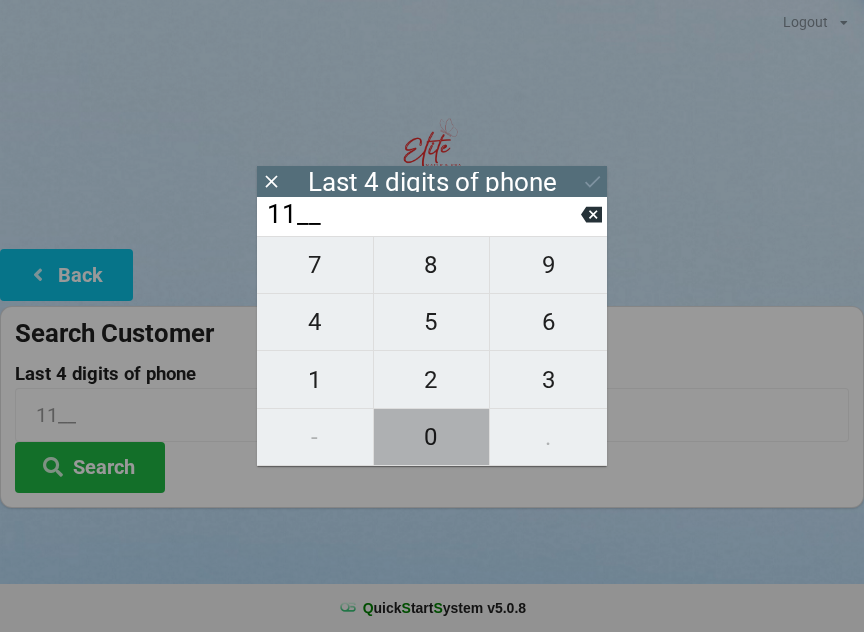 click on "0" at bounding box center [315, 265] 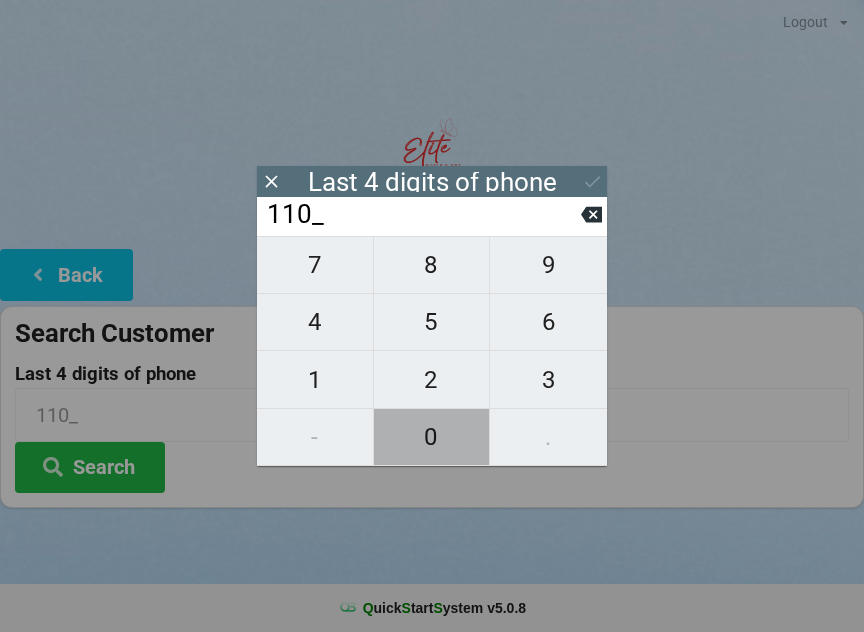 click on "0" at bounding box center [315, 265] 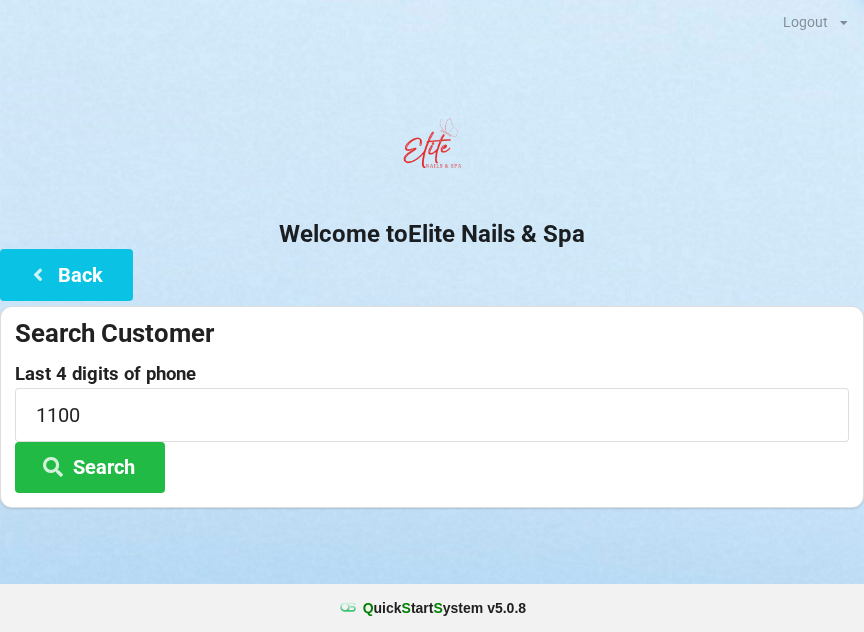 click on "Search" at bounding box center [90, 467] 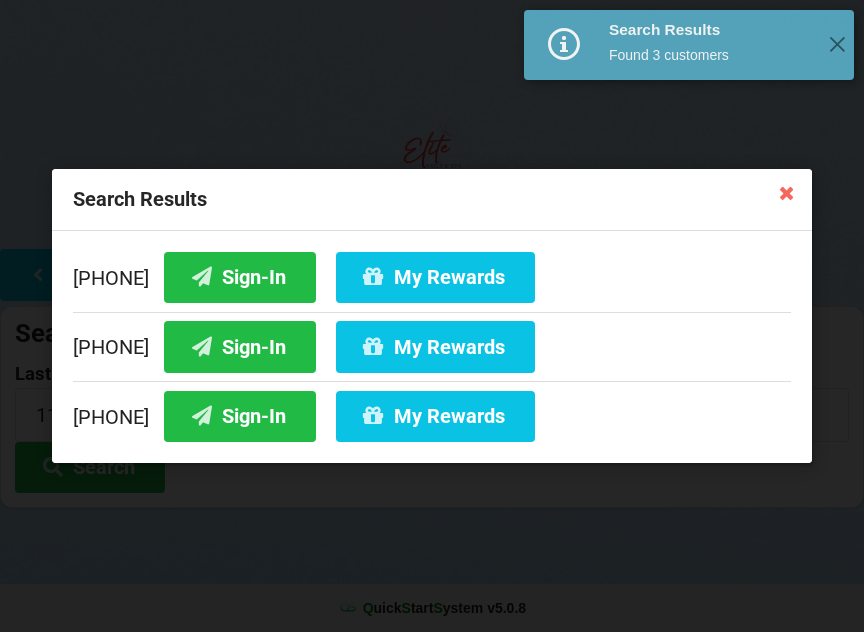 click on "Sign-In" at bounding box center (240, 277) 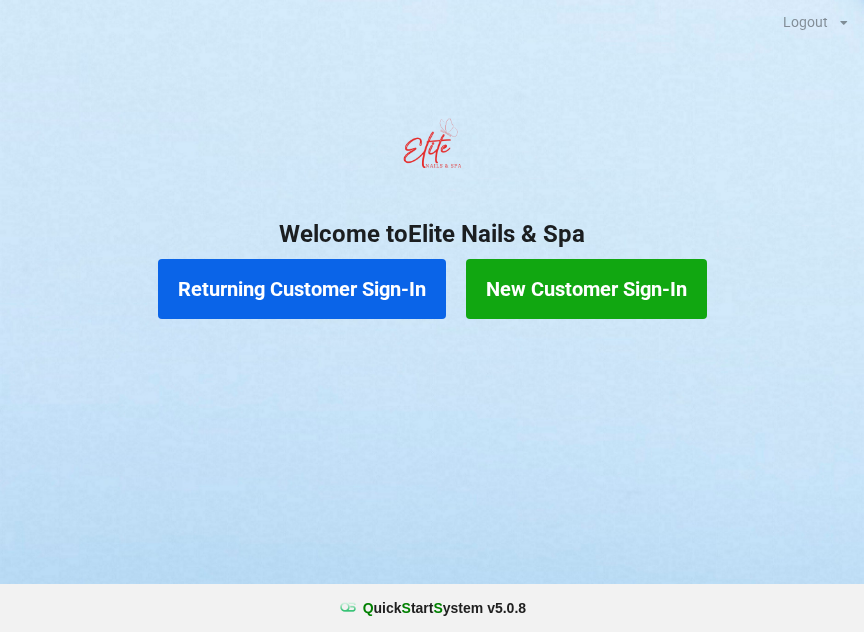 click on "Returning Customer Sign-In" at bounding box center (302, 289) 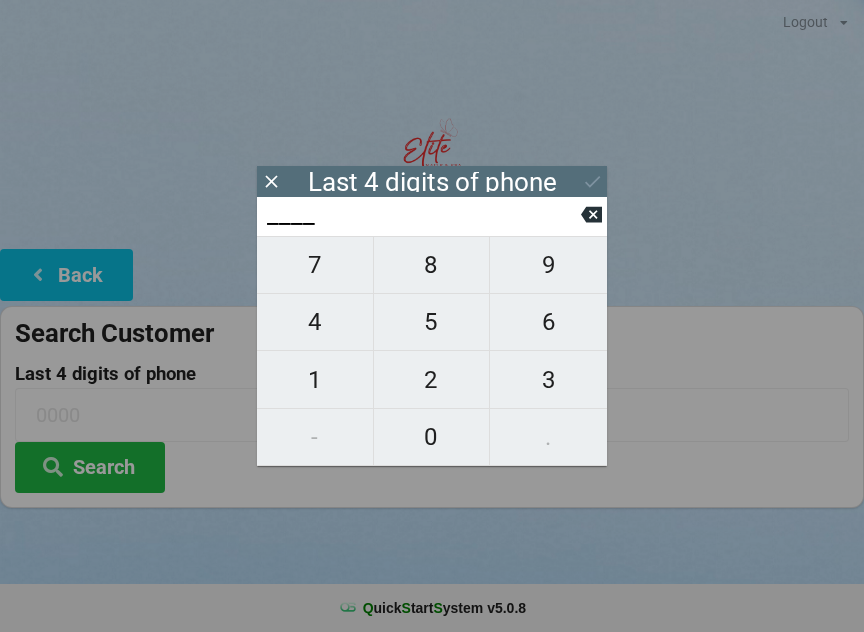 click on "9" at bounding box center [315, 265] 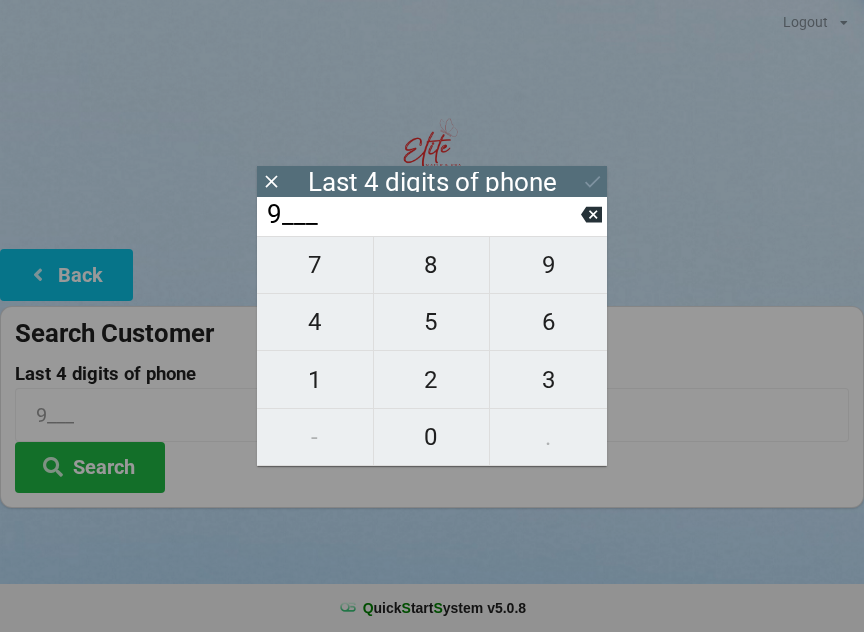 click on "7" at bounding box center [315, 265] 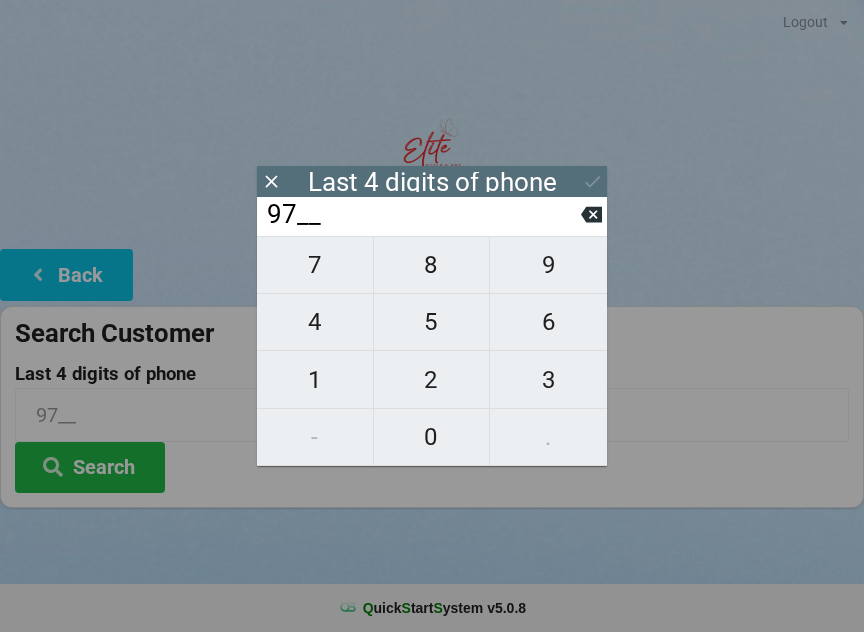 click on "3" at bounding box center (315, 265) 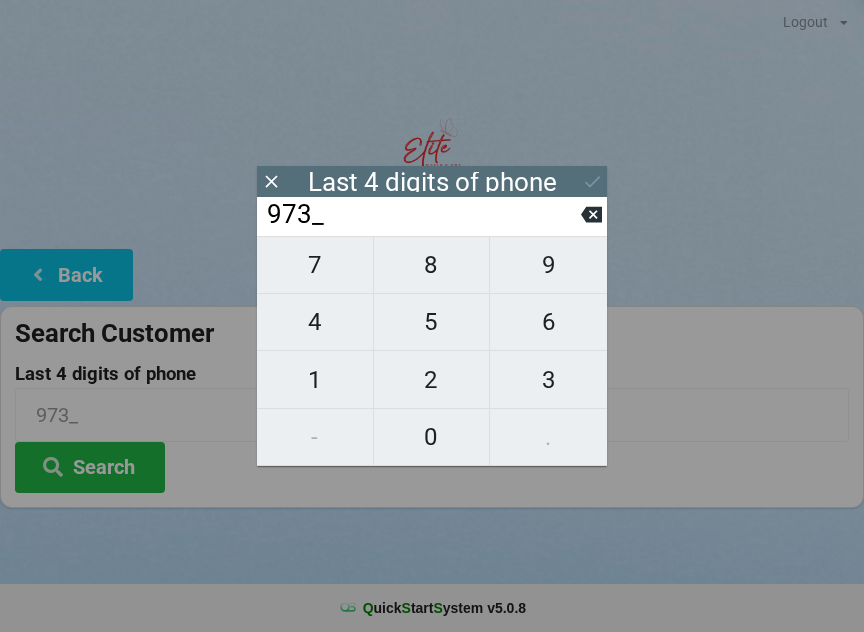click on "8" at bounding box center [315, 265] 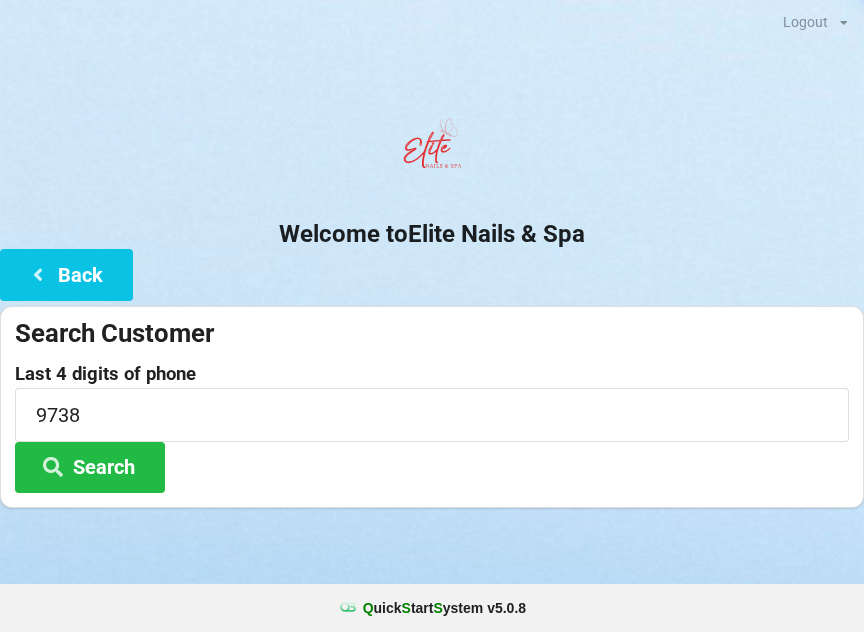 click on "Search" at bounding box center (90, 467) 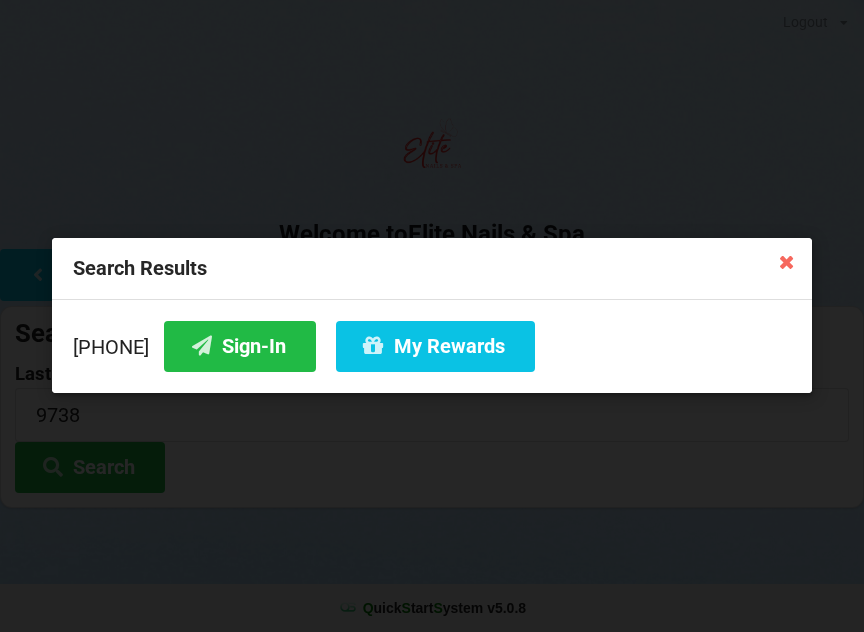 click on "Sign-In" at bounding box center (240, 346) 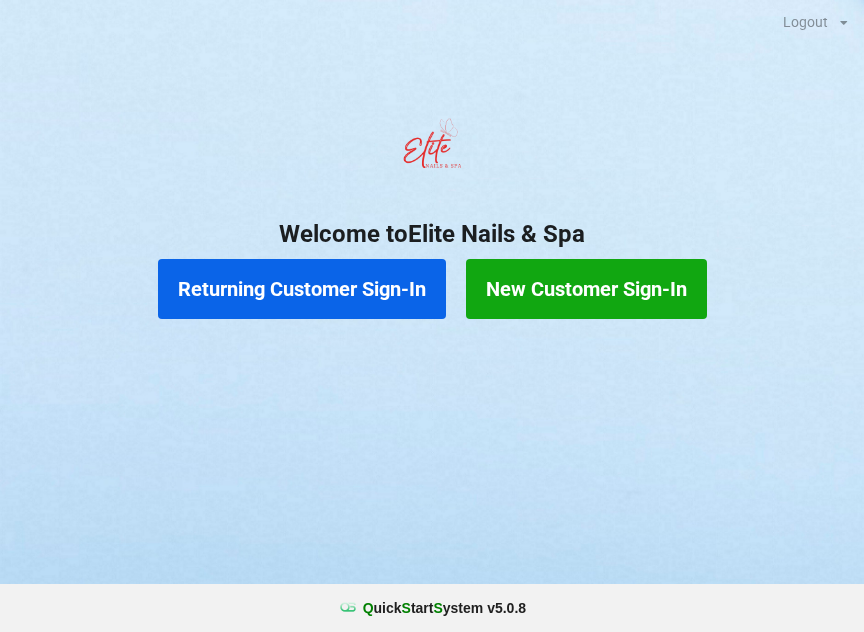click on "Returning Customer Sign-In" at bounding box center [302, 289] 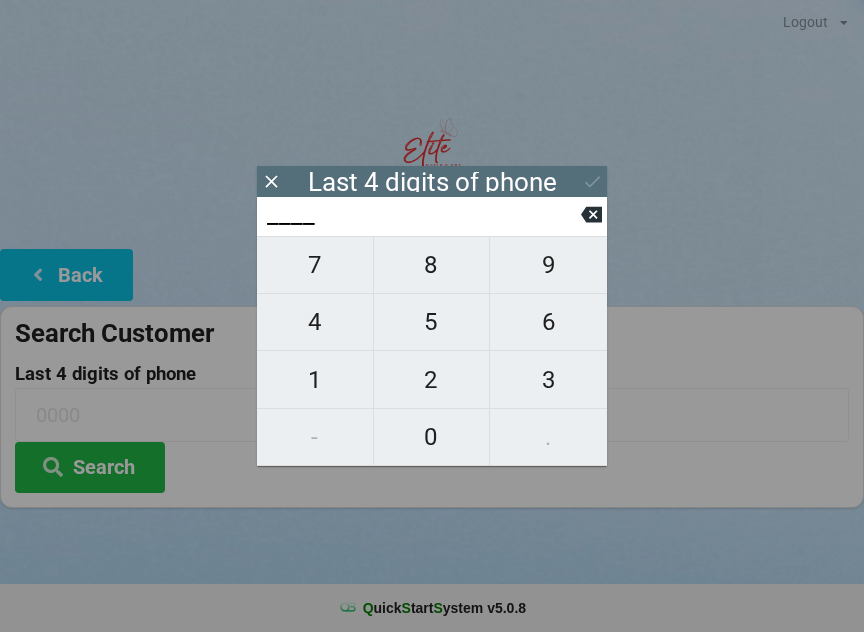 click on "9" at bounding box center (315, 265) 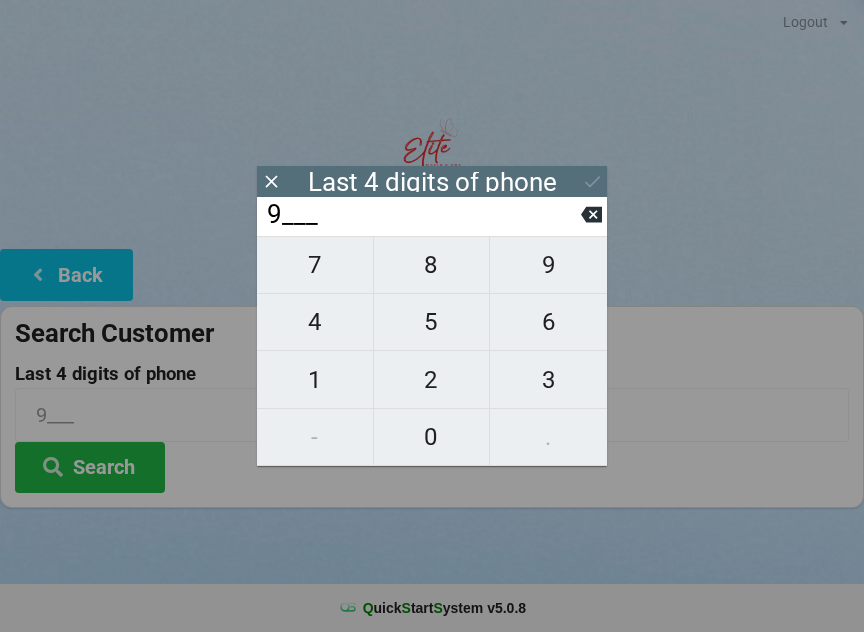 click on "7" at bounding box center (315, 265) 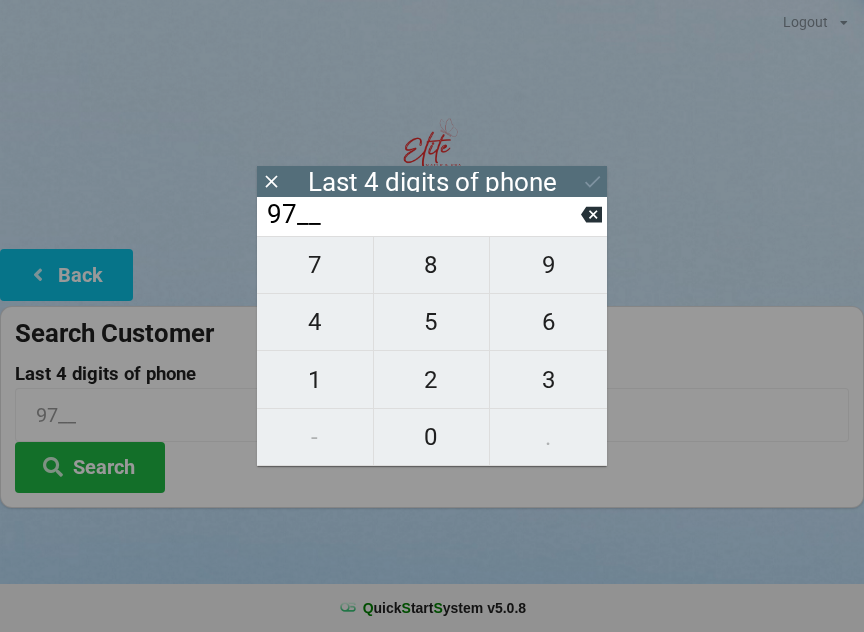 click on "3" at bounding box center [315, 265] 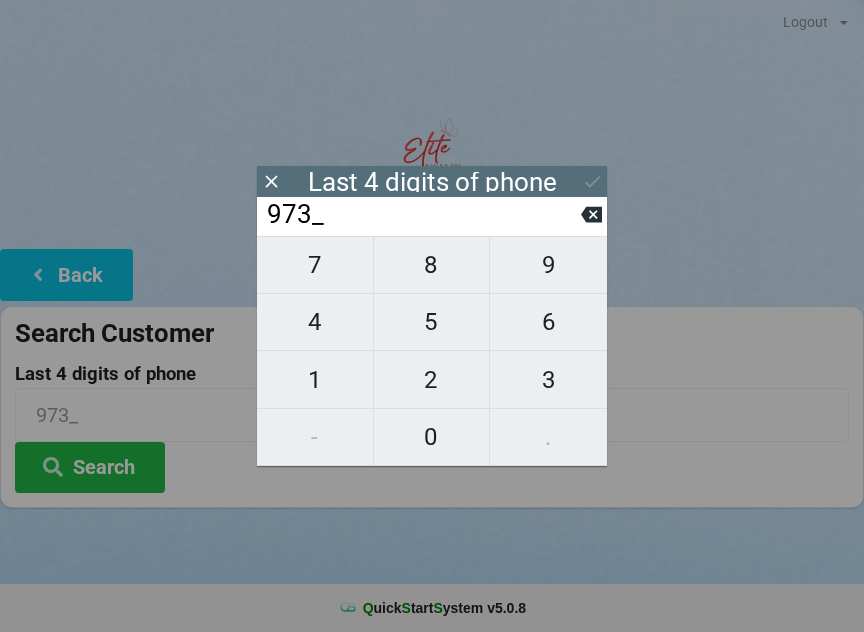 click on "8" at bounding box center (315, 265) 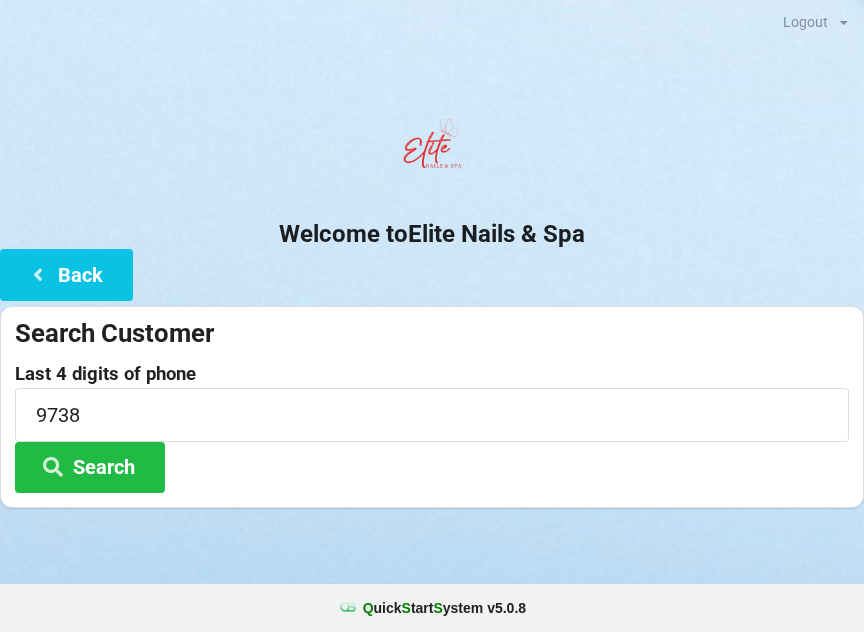 click on "Search" at bounding box center [90, 467] 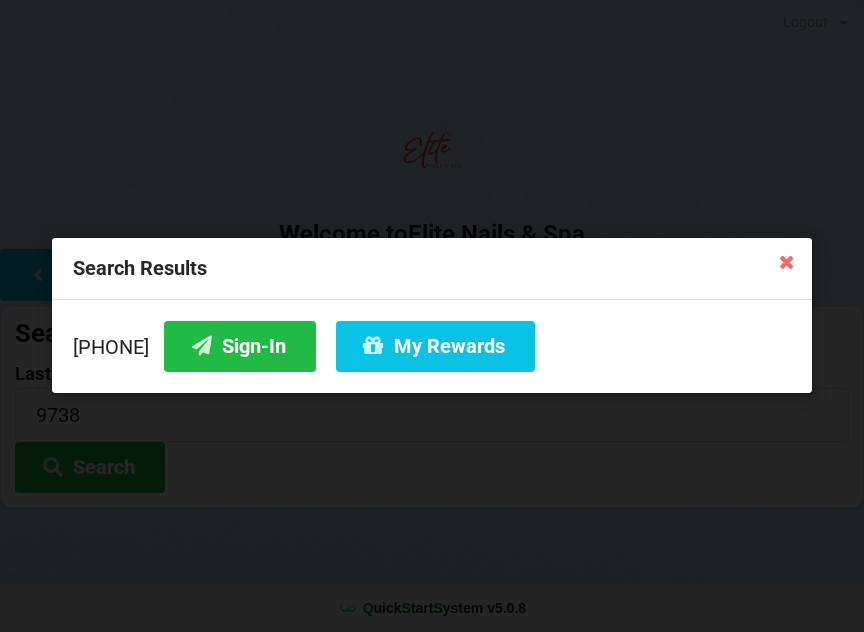 click on "Sign-In" at bounding box center [240, 346] 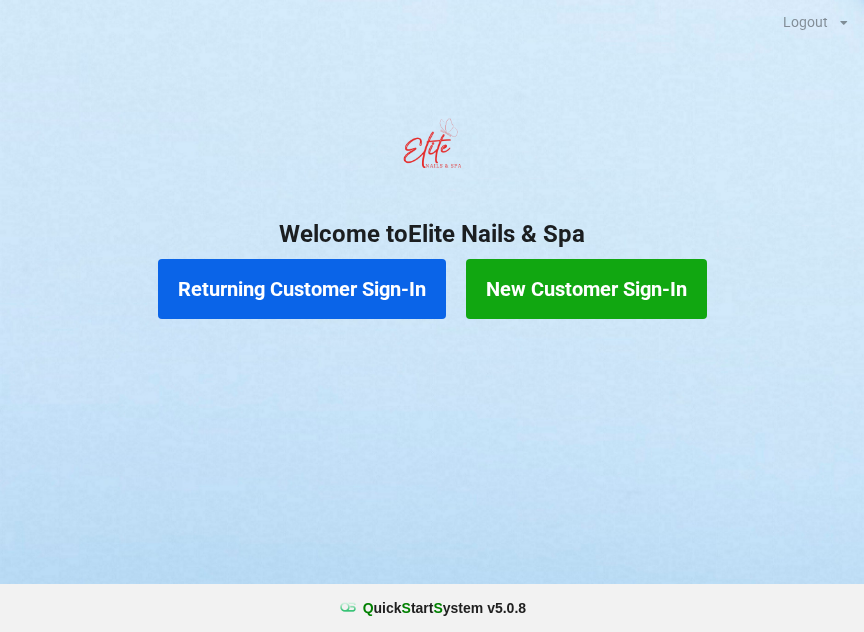 click on "Returning Customer Sign-In" at bounding box center [302, 289] 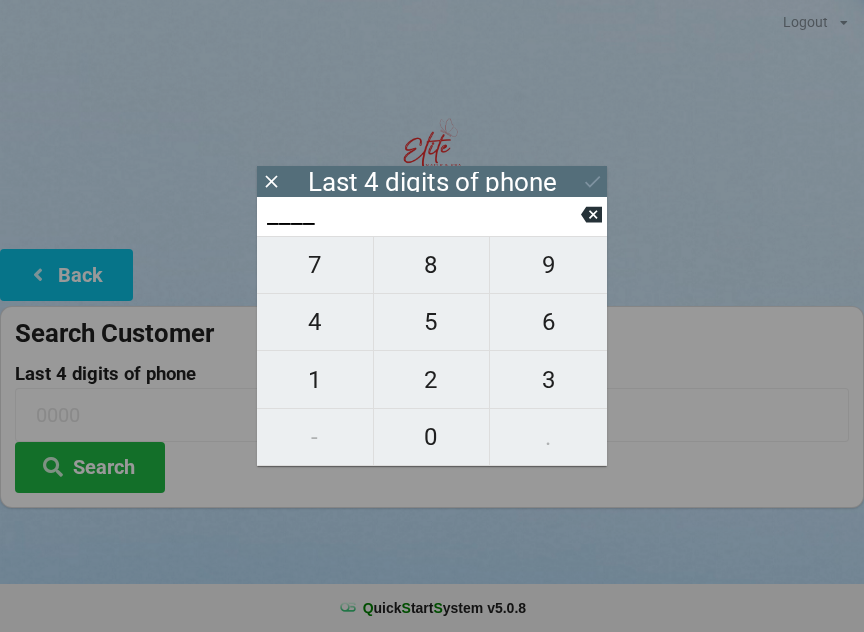 click on "9" at bounding box center (315, 265) 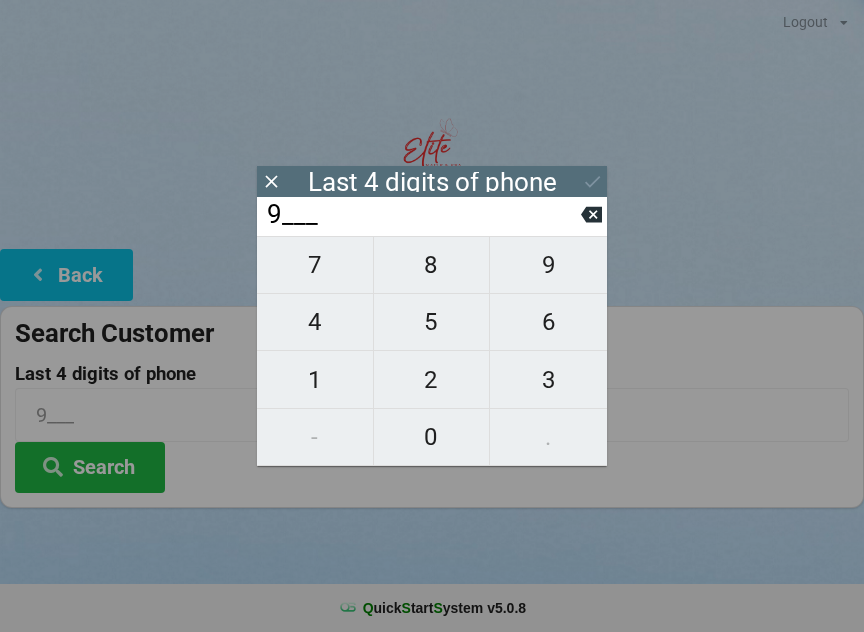 click on "7" at bounding box center (315, 265) 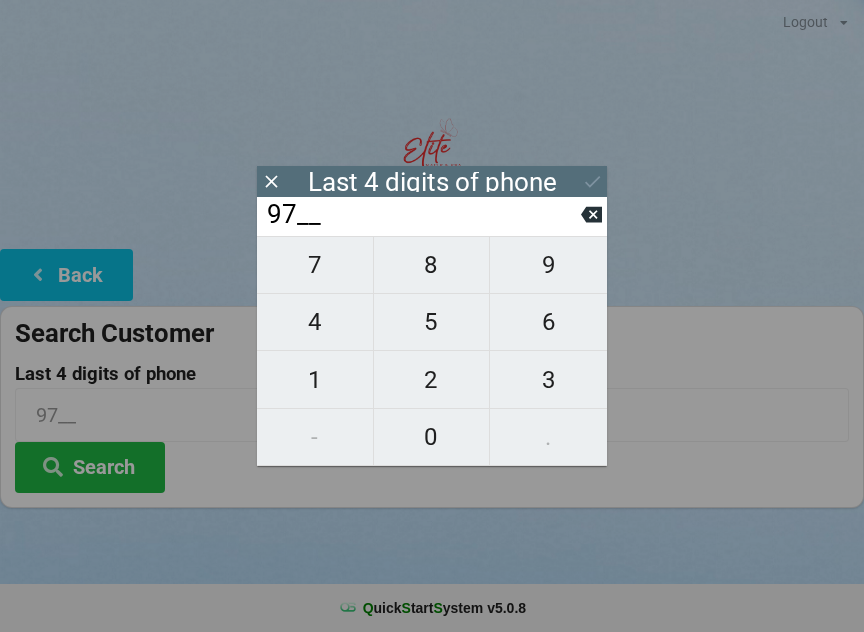 click on "3" at bounding box center (315, 265) 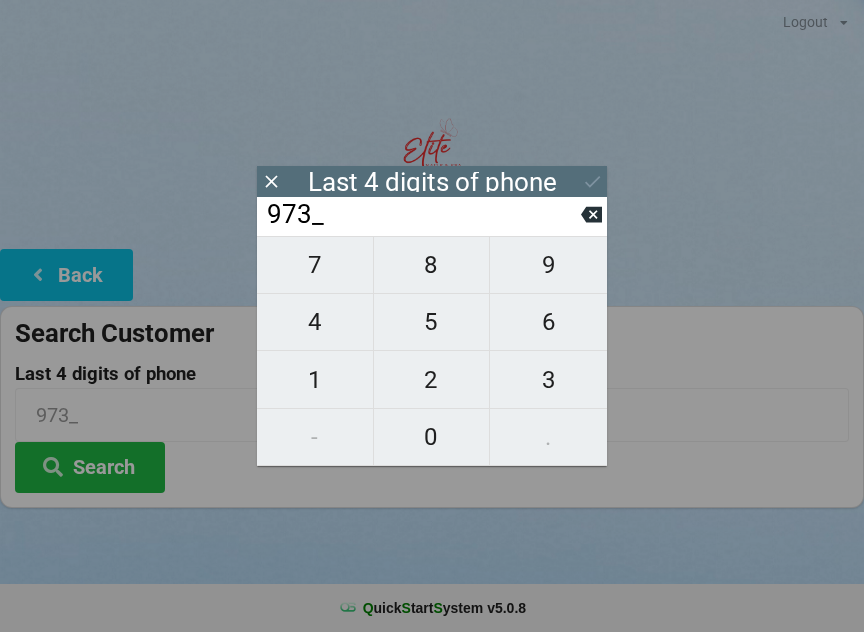 click on "8" at bounding box center [315, 265] 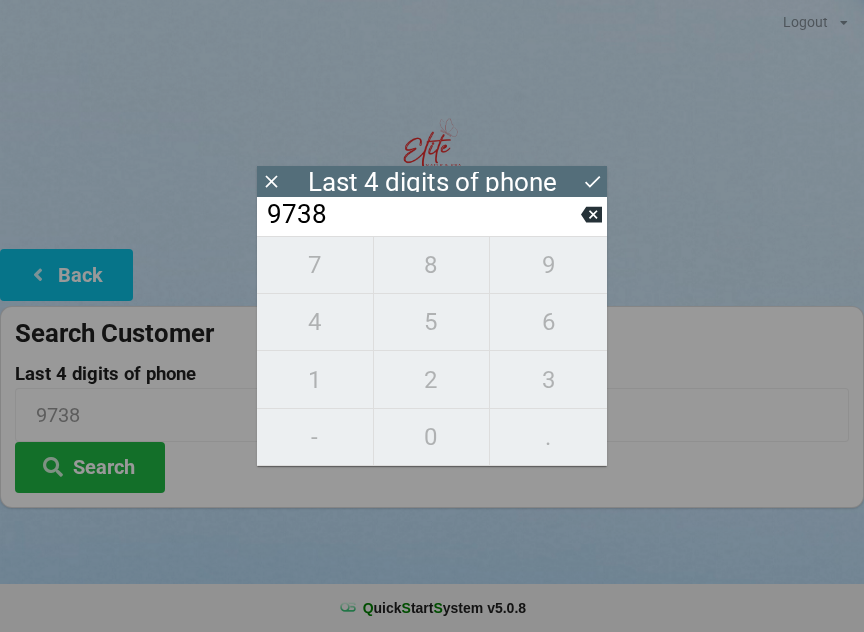 click on "Search" at bounding box center [90, 467] 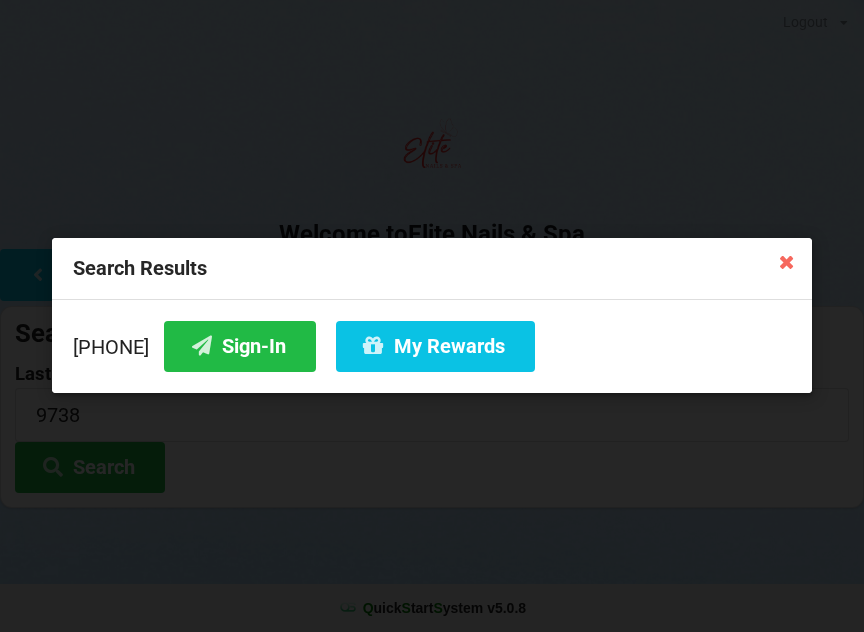 click on "My Rewards" at bounding box center [435, 346] 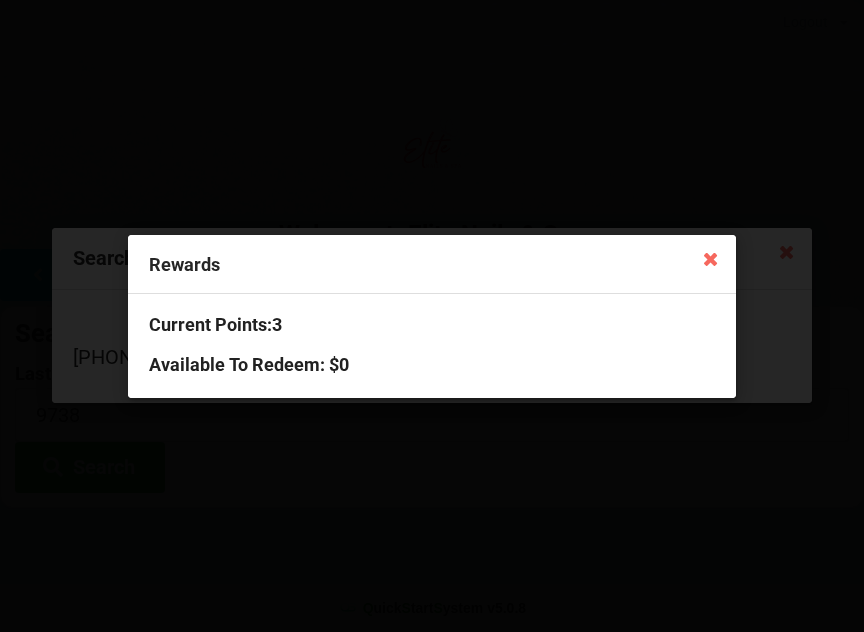 click on "Available To Redeem : $0" at bounding box center (432, 324) 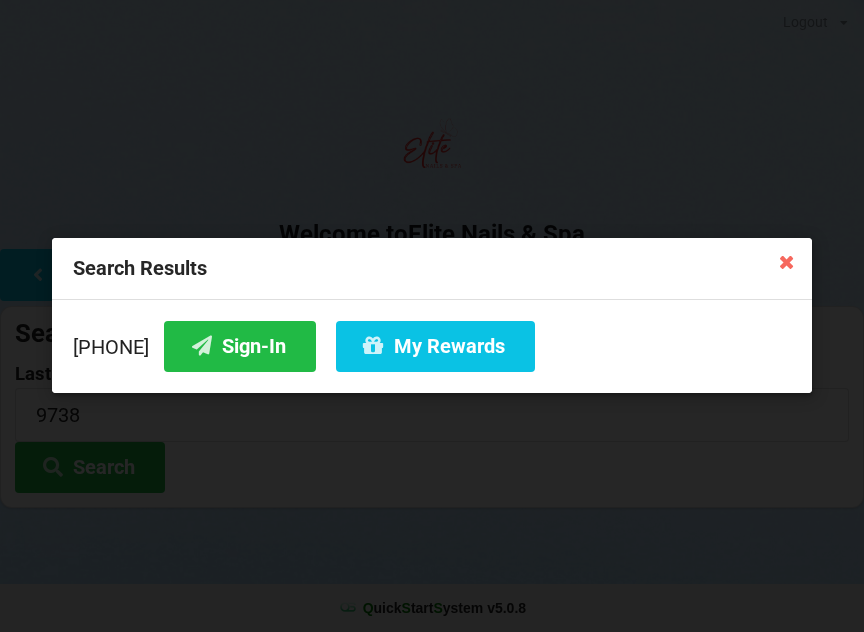 click on "Sign-In" at bounding box center (240, 346) 